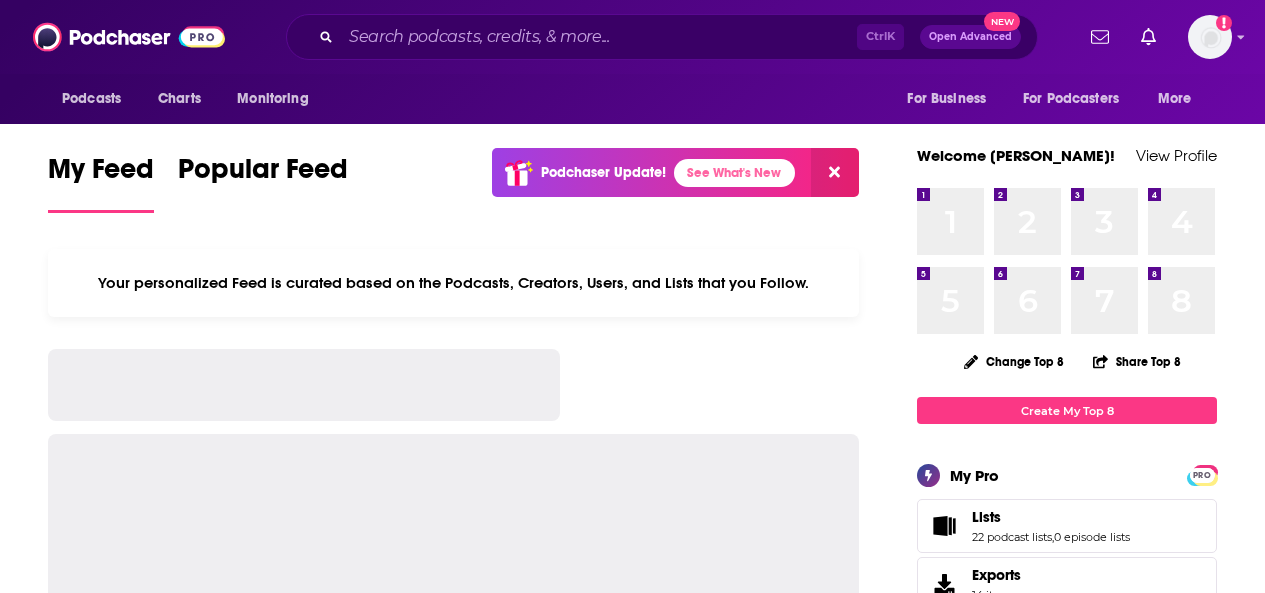 scroll, scrollTop: 0, scrollLeft: 0, axis: both 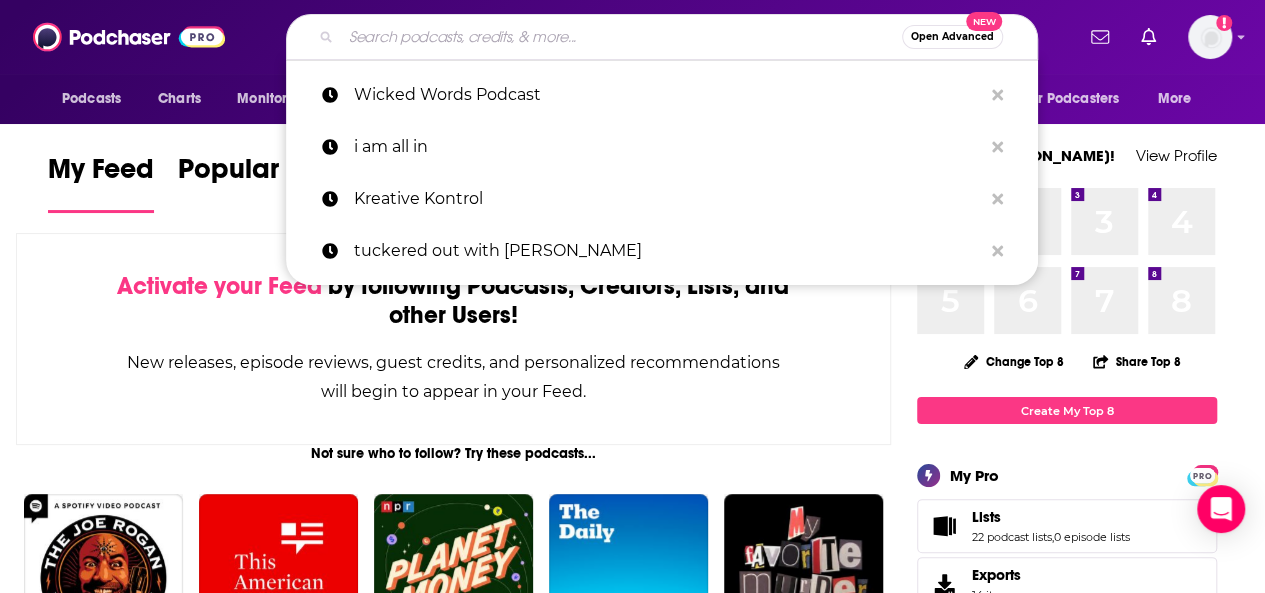 click at bounding box center [621, 37] 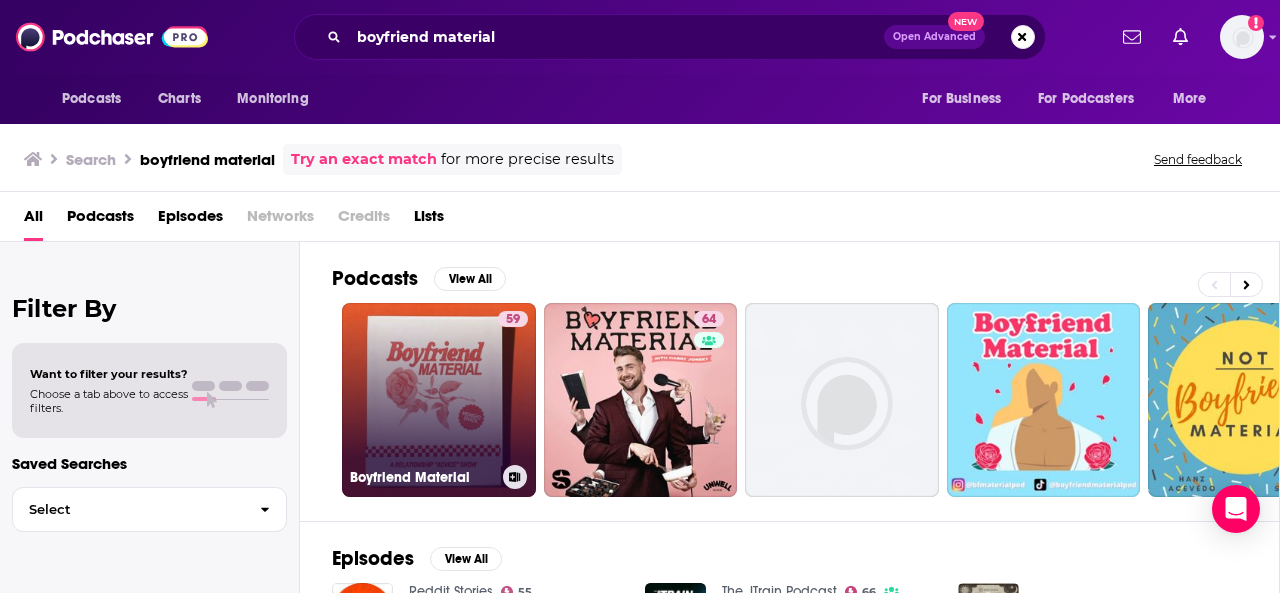 click on "59 Boyfriend Material" at bounding box center [439, 400] 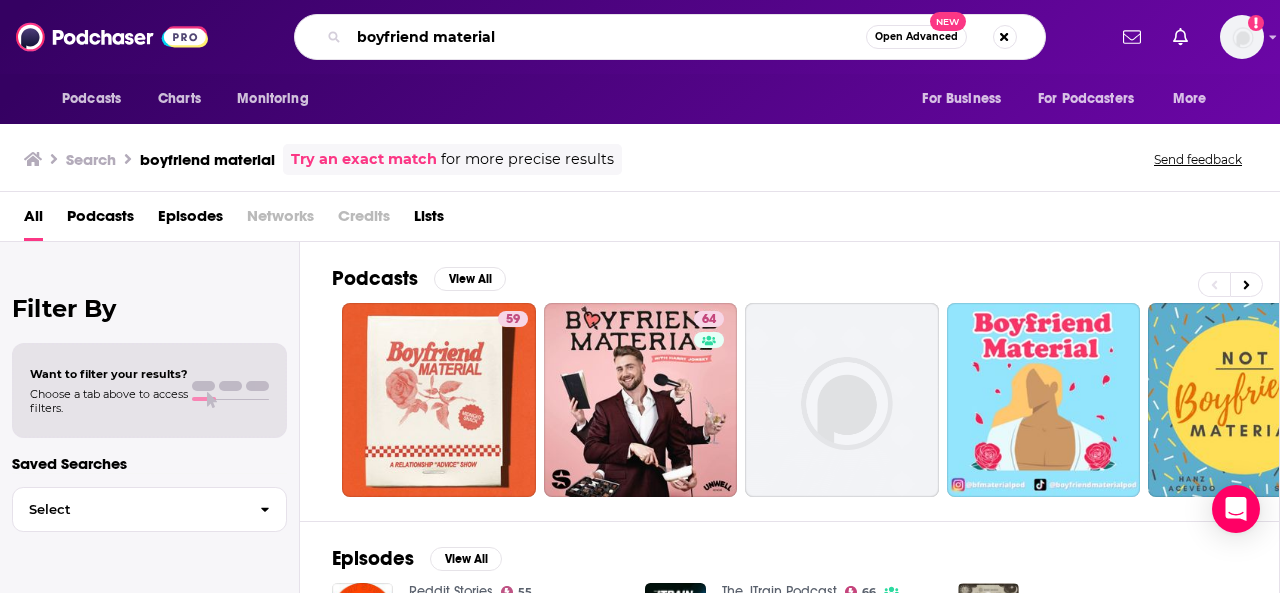 drag, startPoint x: 542, startPoint y: 37, endPoint x: 298, endPoint y: -7, distance: 247.93547 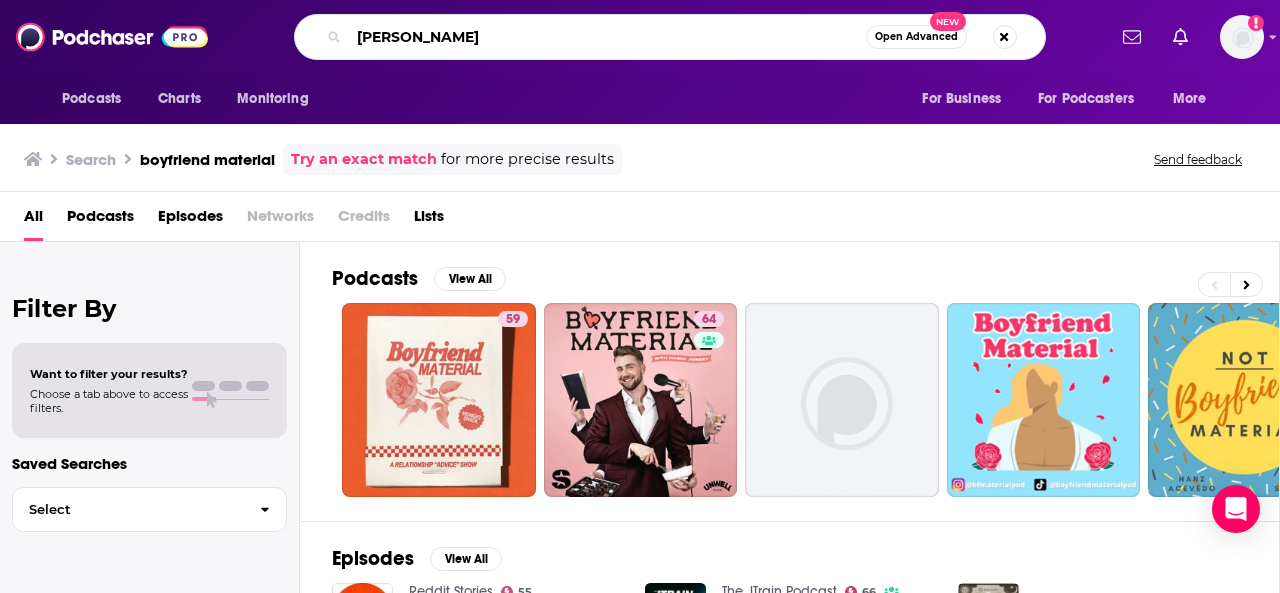 type on "[PERSON_NAME]" 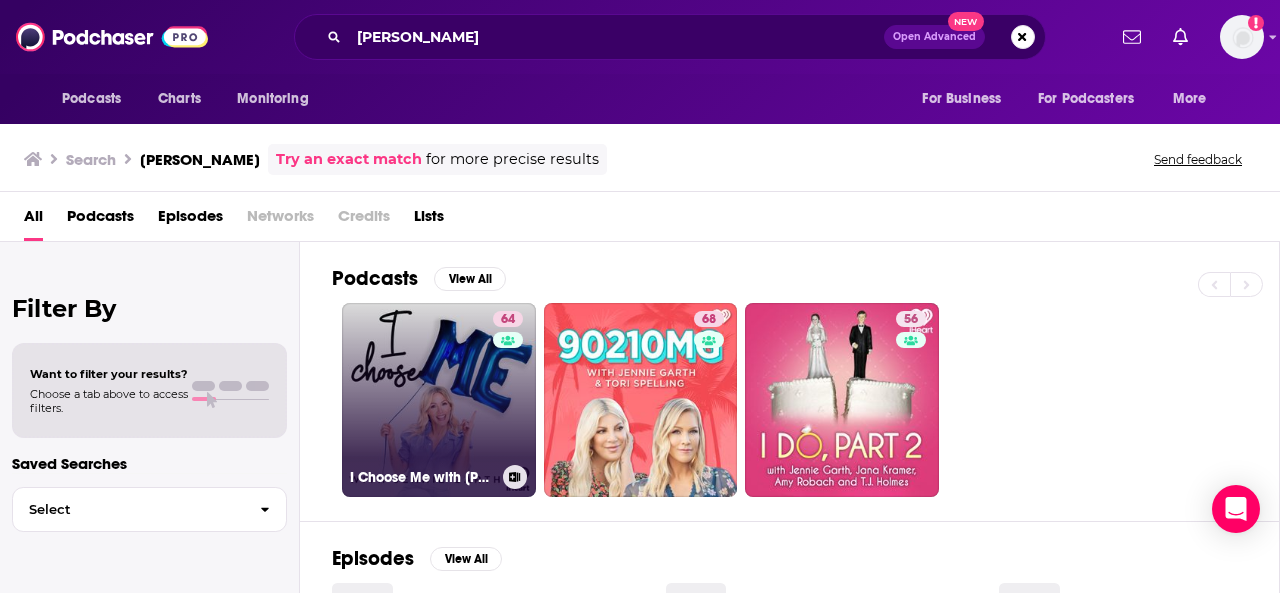 scroll, scrollTop: 24, scrollLeft: 0, axis: vertical 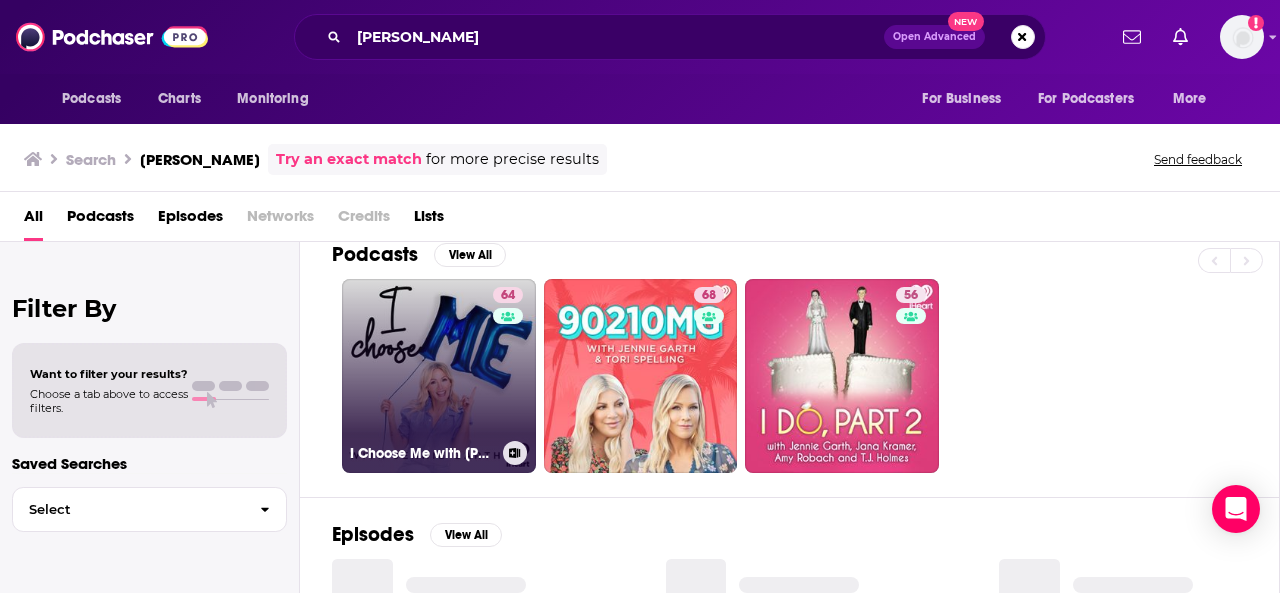 click on "64 I Choose Me with [PERSON_NAME]" at bounding box center (439, 376) 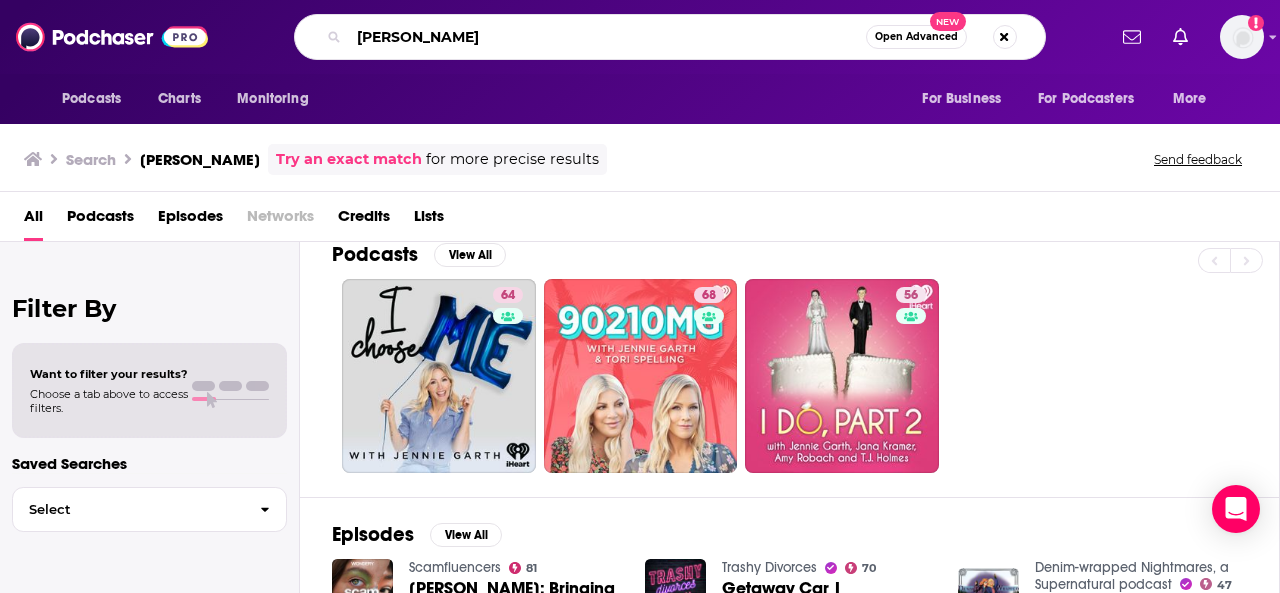 drag, startPoint x: 454, startPoint y: 37, endPoint x: 290, endPoint y: 23, distance: 164.59648 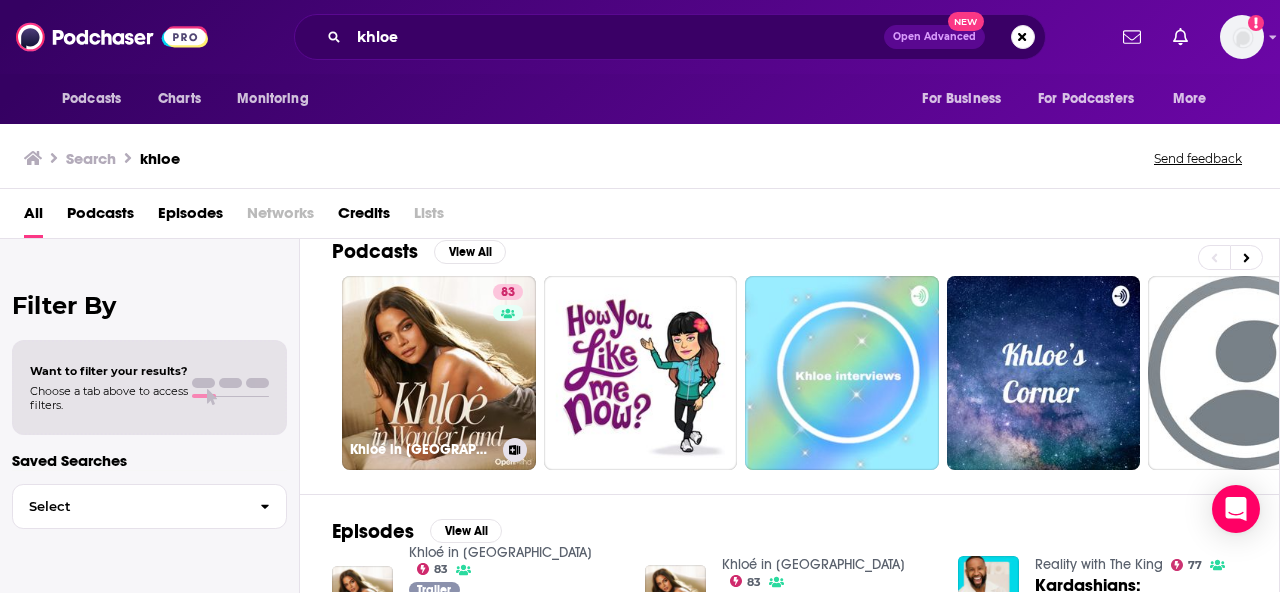 click on "83" at bounding box center [510, 361] 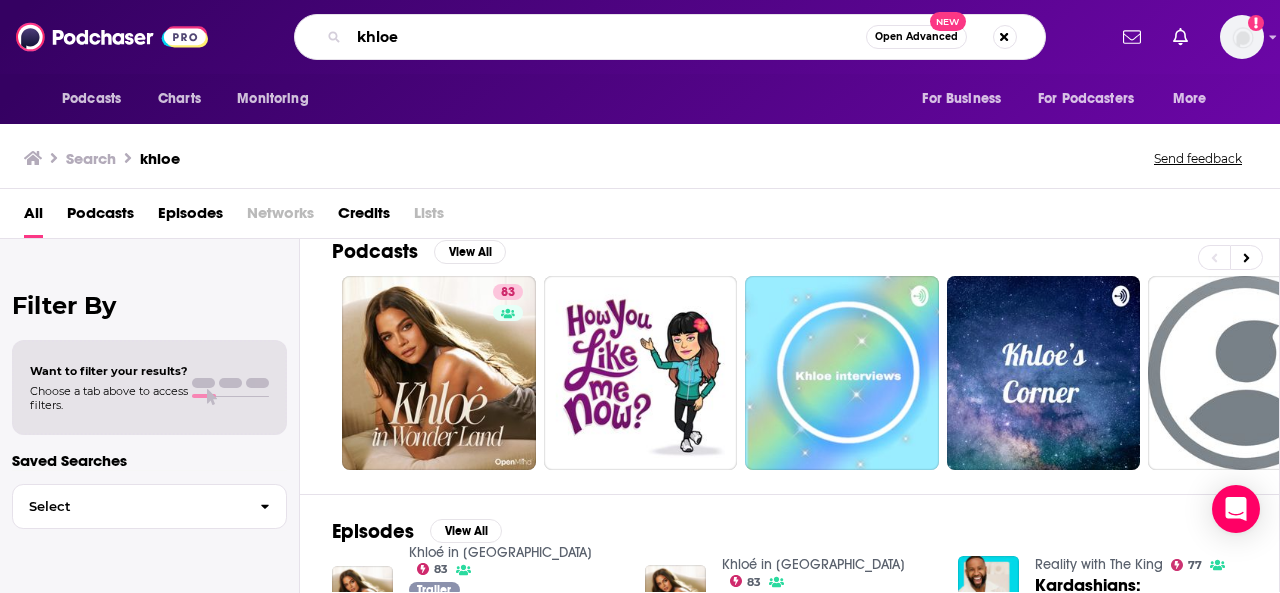 click on "khloe" at bounding box center [607, 37] 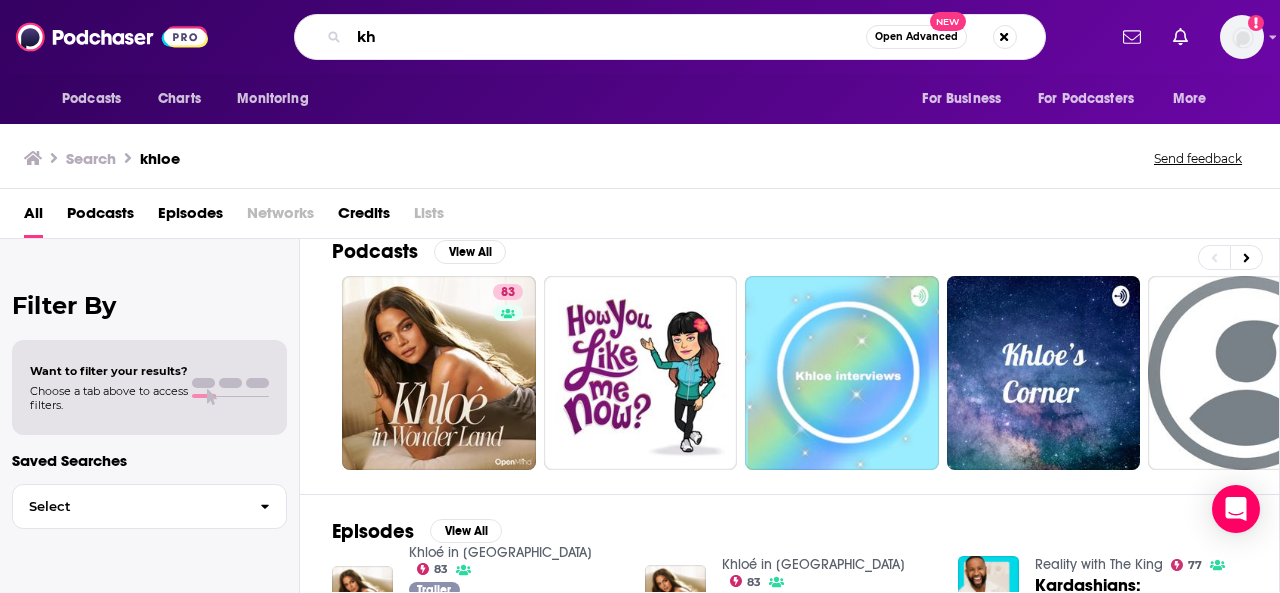 type on "k" 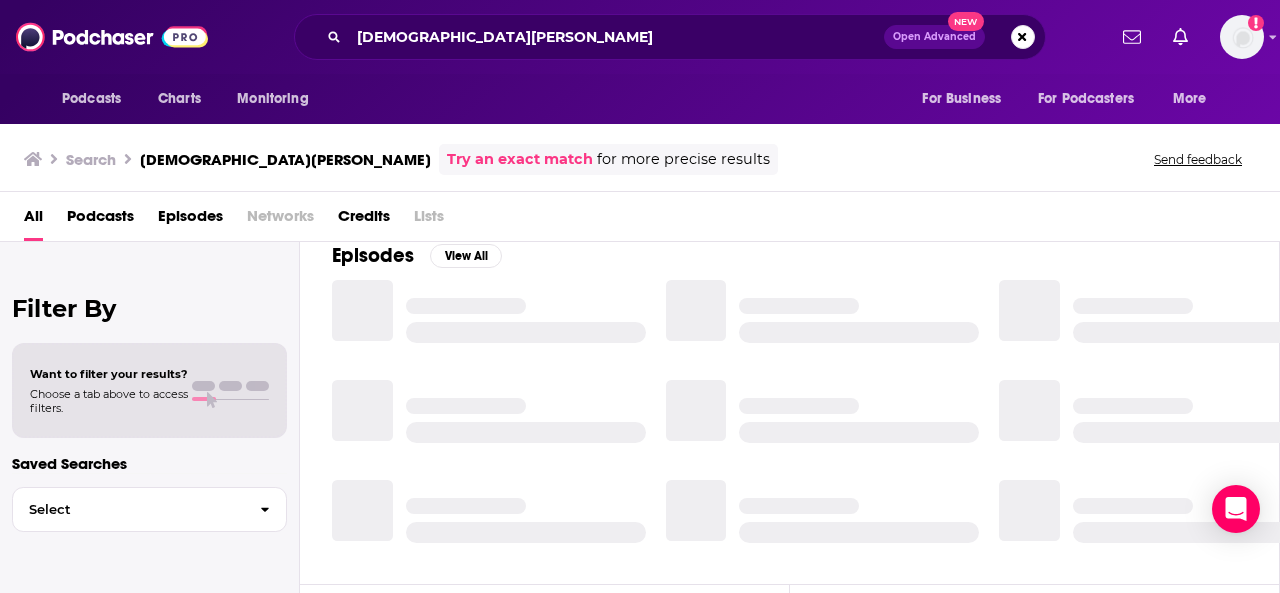 scroll, scrollTop: 0, scrollLeft: 0, axis: both 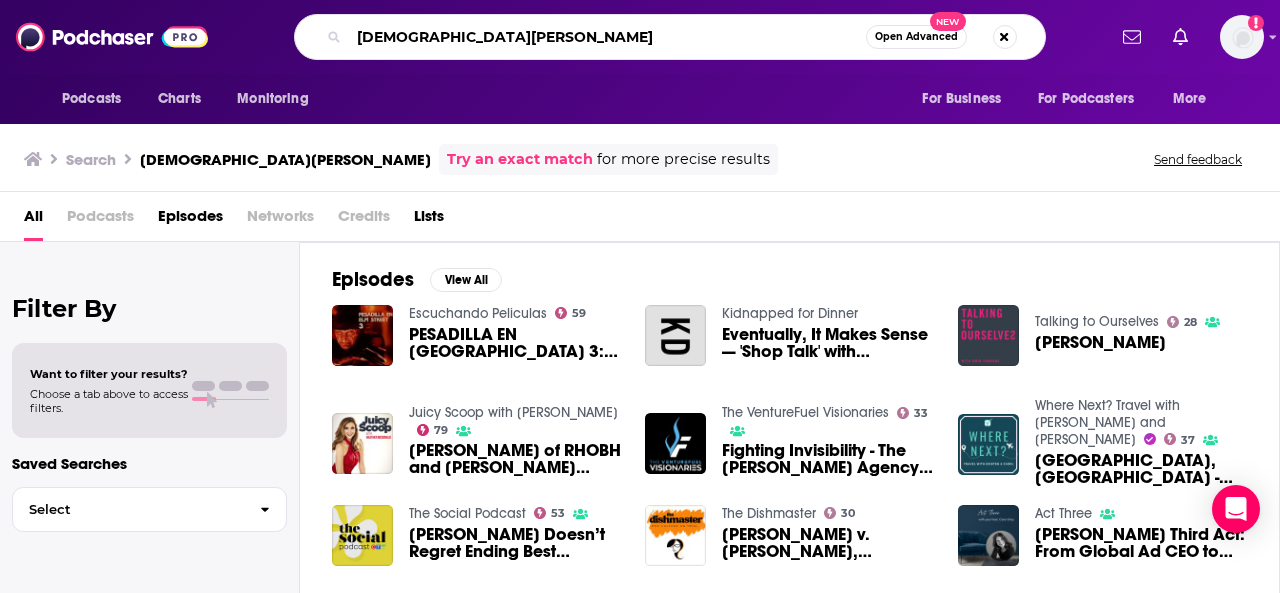 click on "[DEMOGRAPHIC_DATA][PERSON_NAME]" at bounding box center (607, 37) 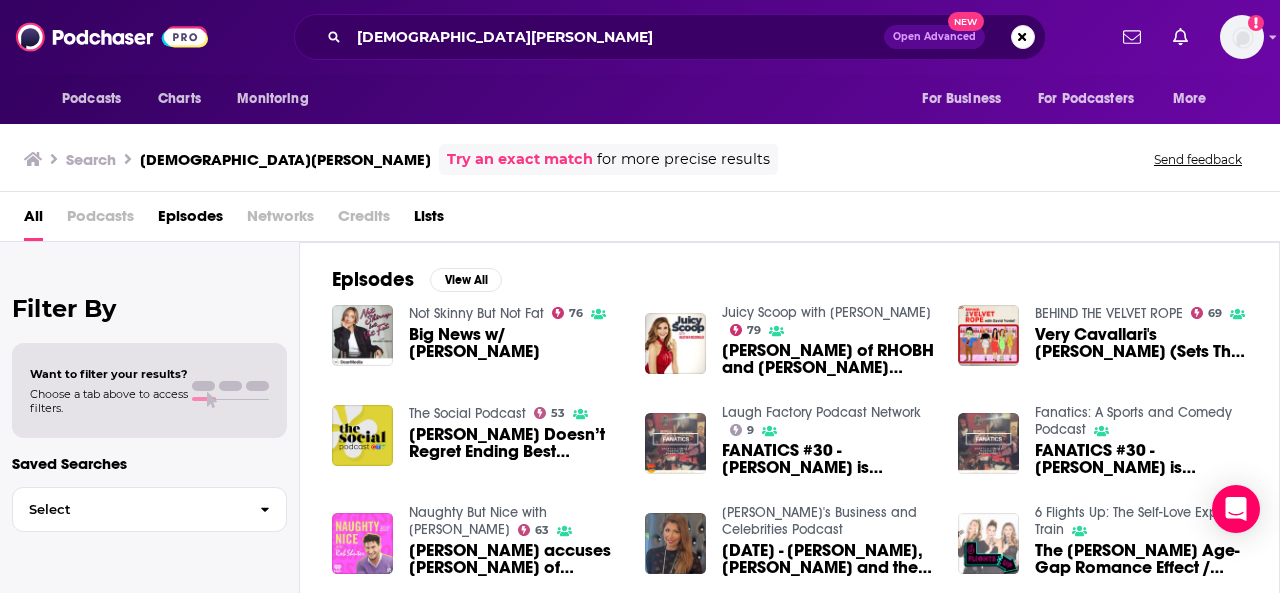 click on "Podcasts" at bounding box center (100, 220) 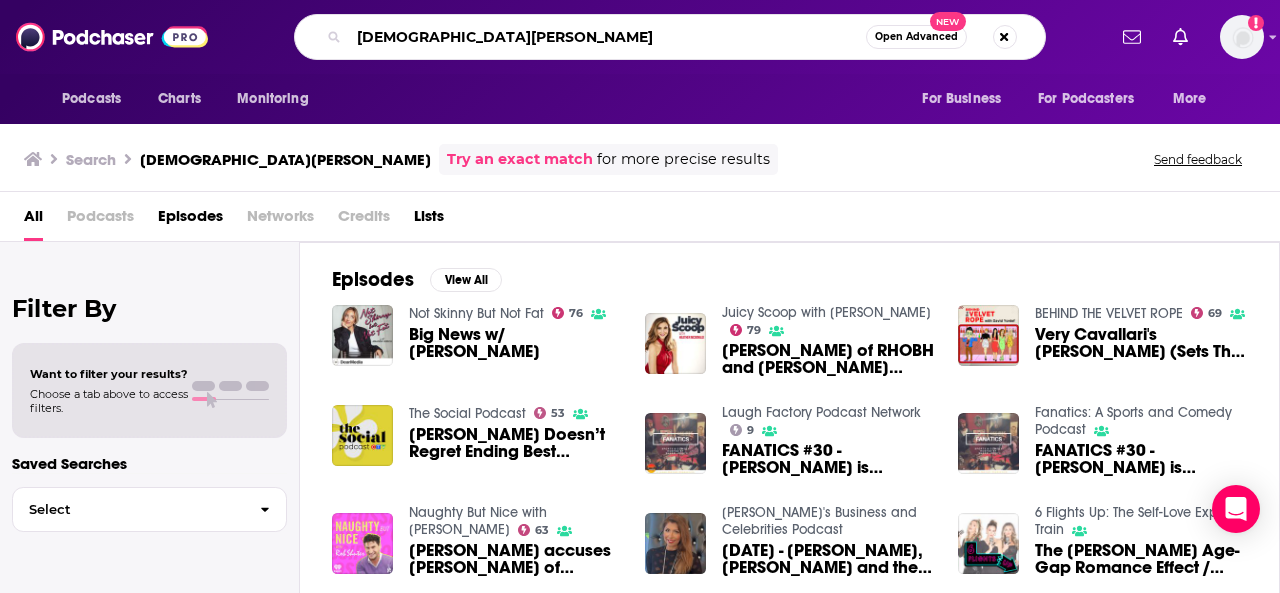drag, startPoint x: 567, startPoint y: 42, endPoint x: 299, endPoint y: -10, distance: 272.99817 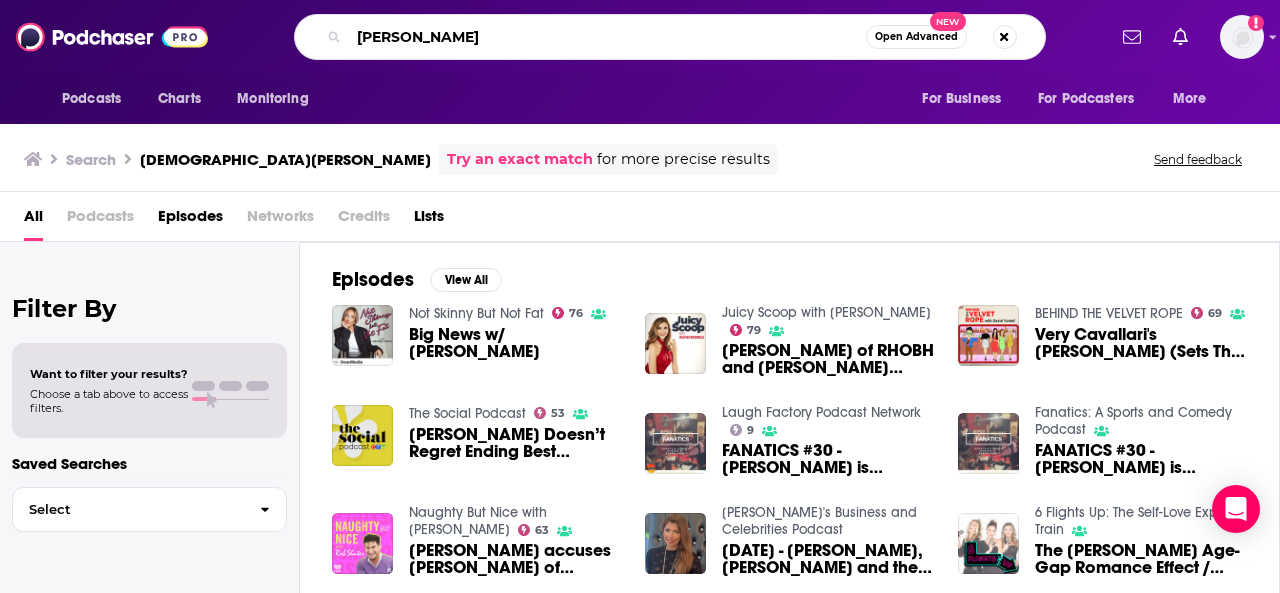 type on "[PERSON_NAME]" 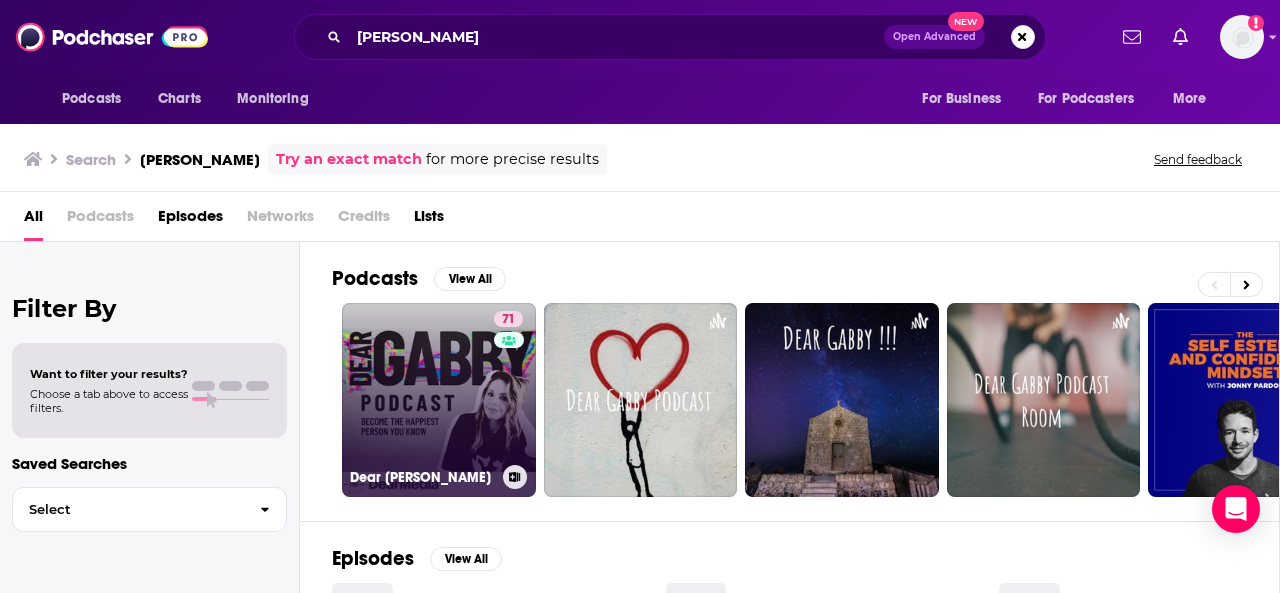 click on "71 Dear Gabby" at bounding box center (439, 400) 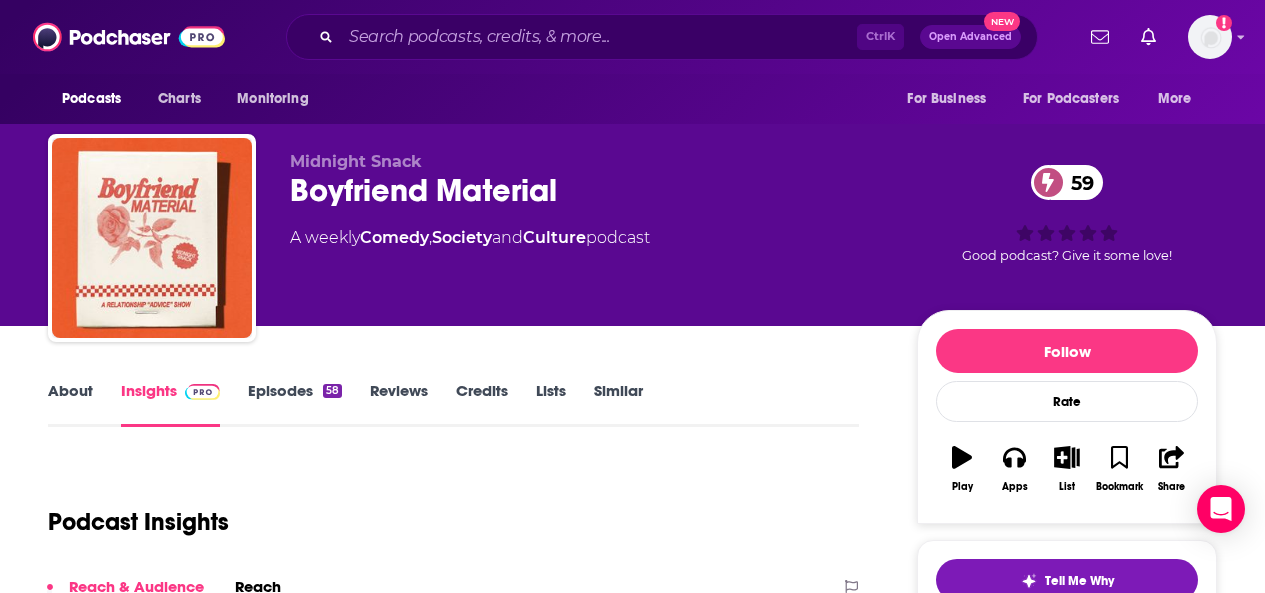 scroll, scrollTop: 0, scrollLeft: 0, axis: both 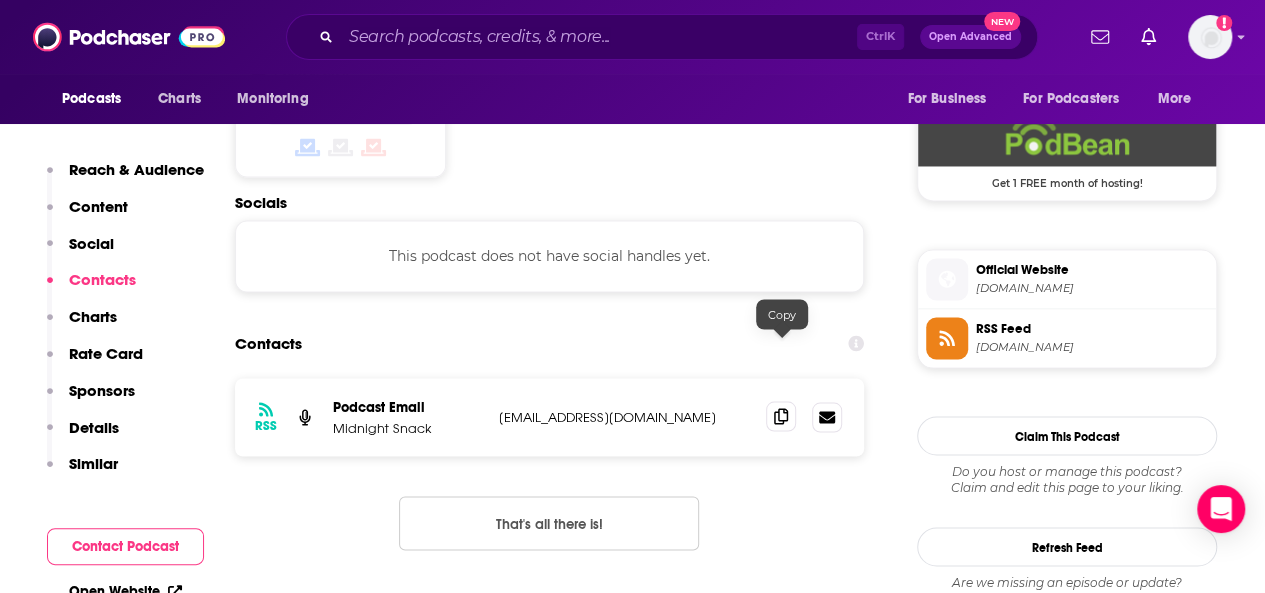click 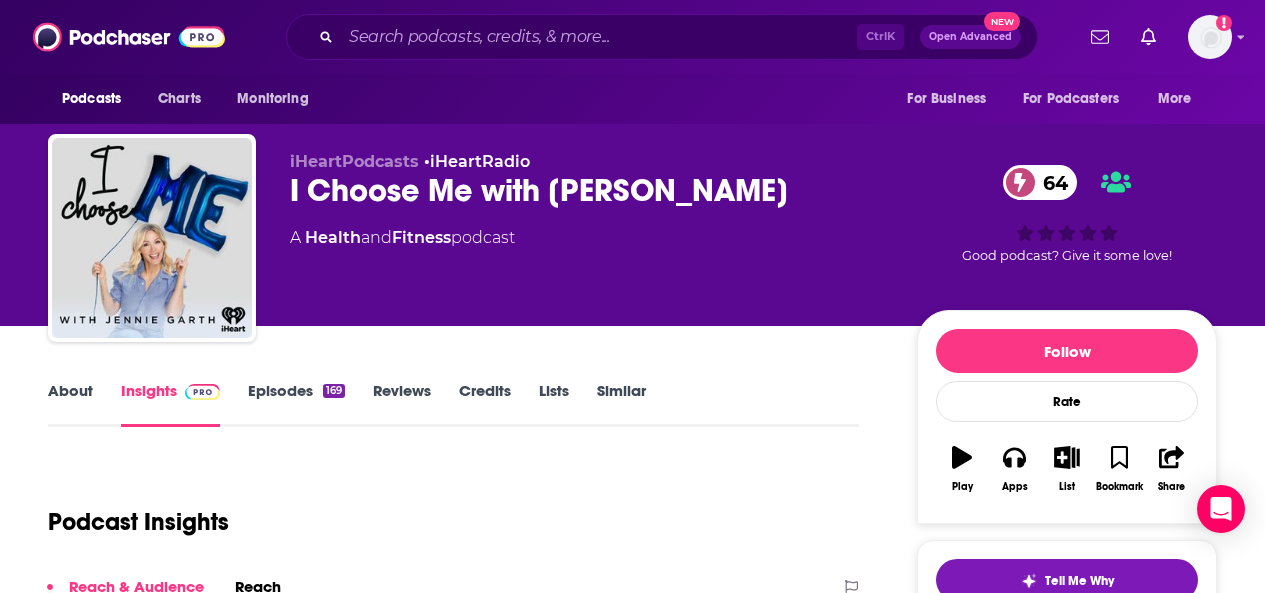 scroll, scrollTop: 0, scrollLeft: 0, axis: both 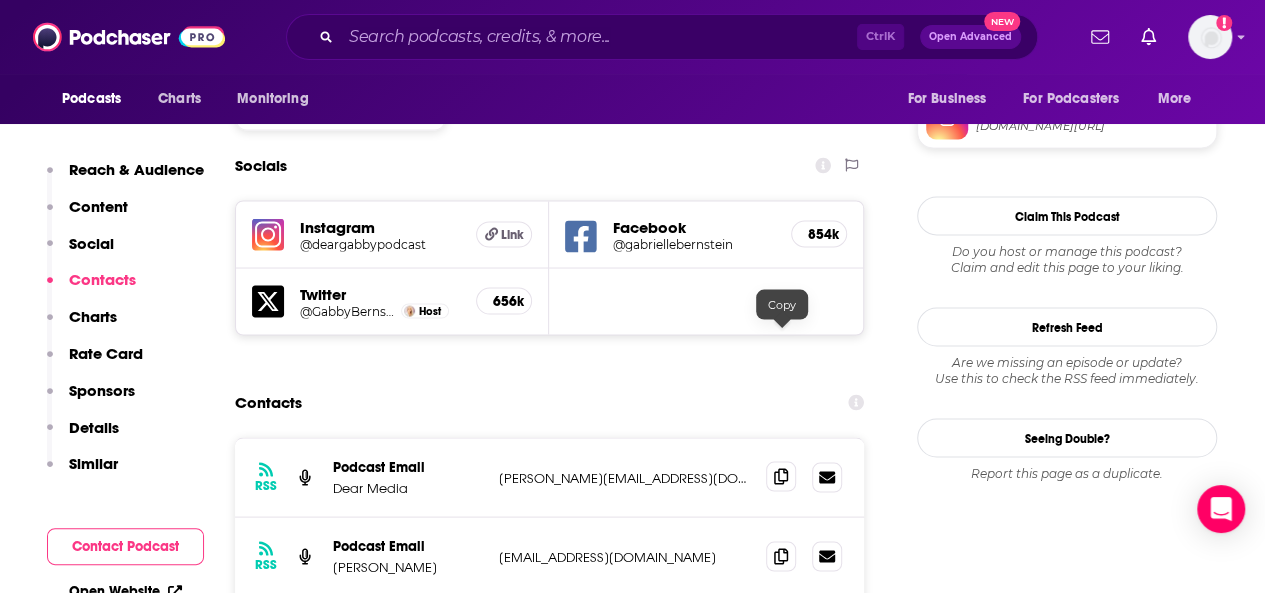 click 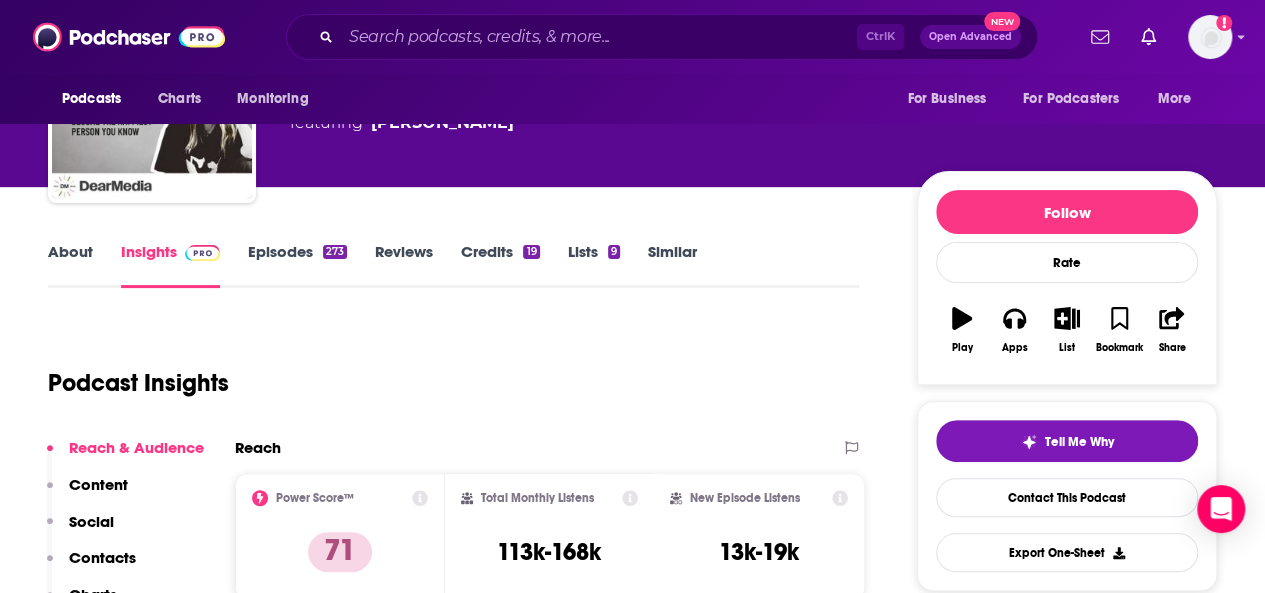 scroll, scrollTop: 0, scrollLeft: 0, axis: both 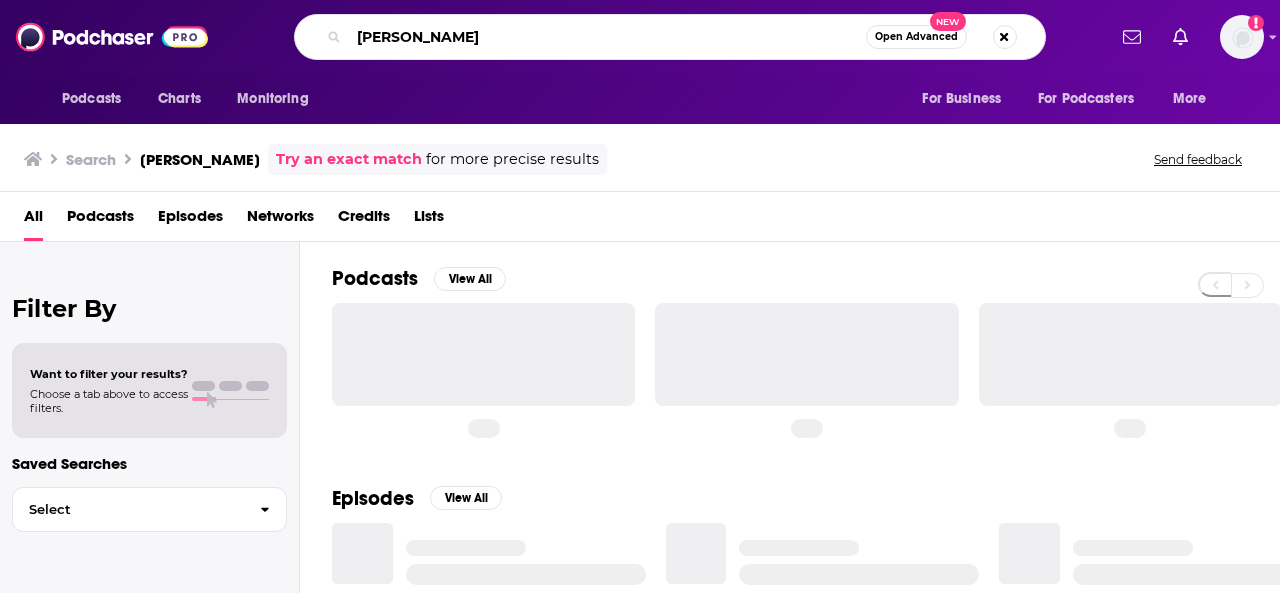drag, startPoint x: 515, startPoint y: 32, endPoint x: 256, endPoint y: 23, distance: 259.1563 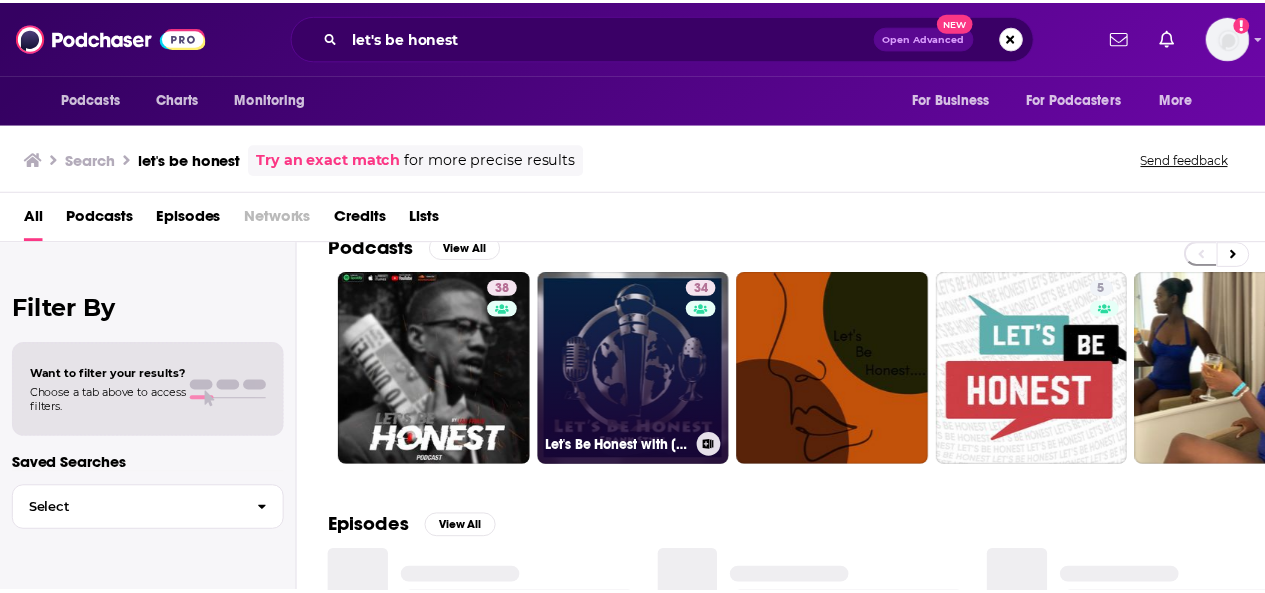 scroll, scrollTop: 0, scrollLeft: 0, axis: both 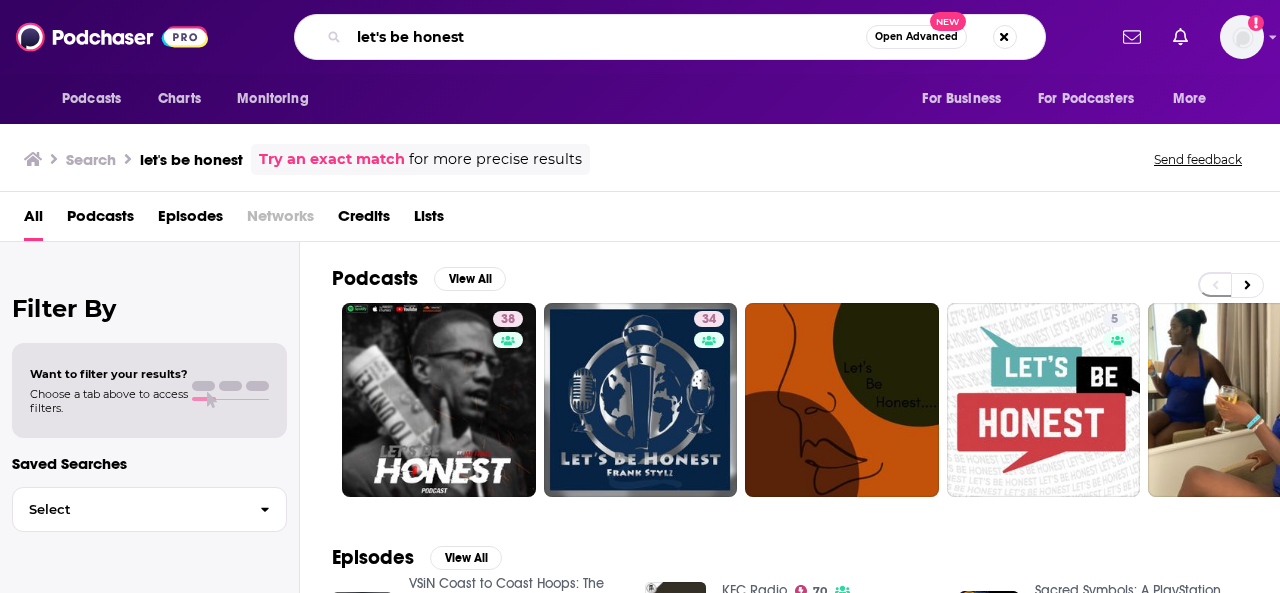 click on "let's be honest" at bounding box center [607, 37] 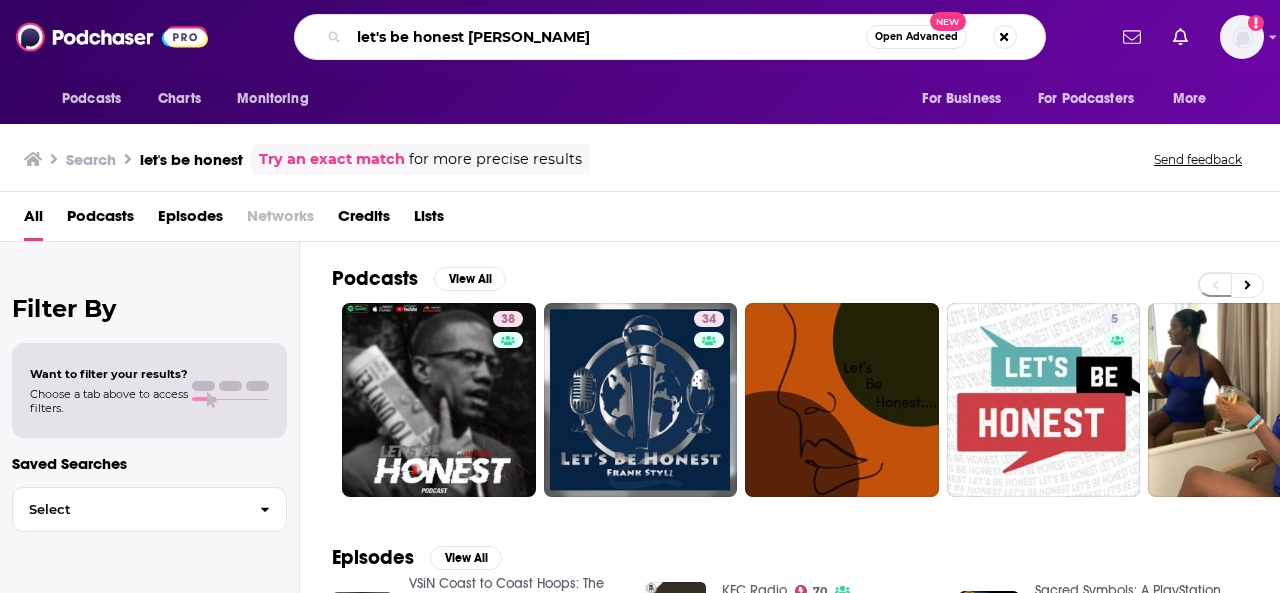 type on "let's be honest [PERSON_NAME]" 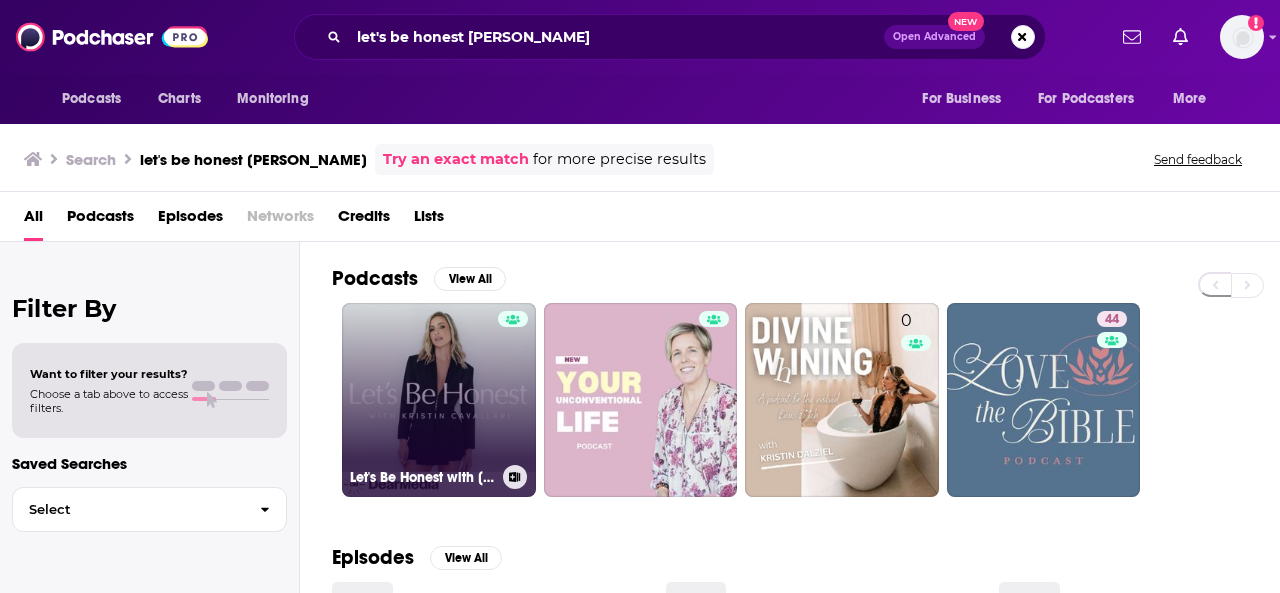 click on "Let's Be Honest with [PERSON_NAME]" at bounding box center [439, 400] 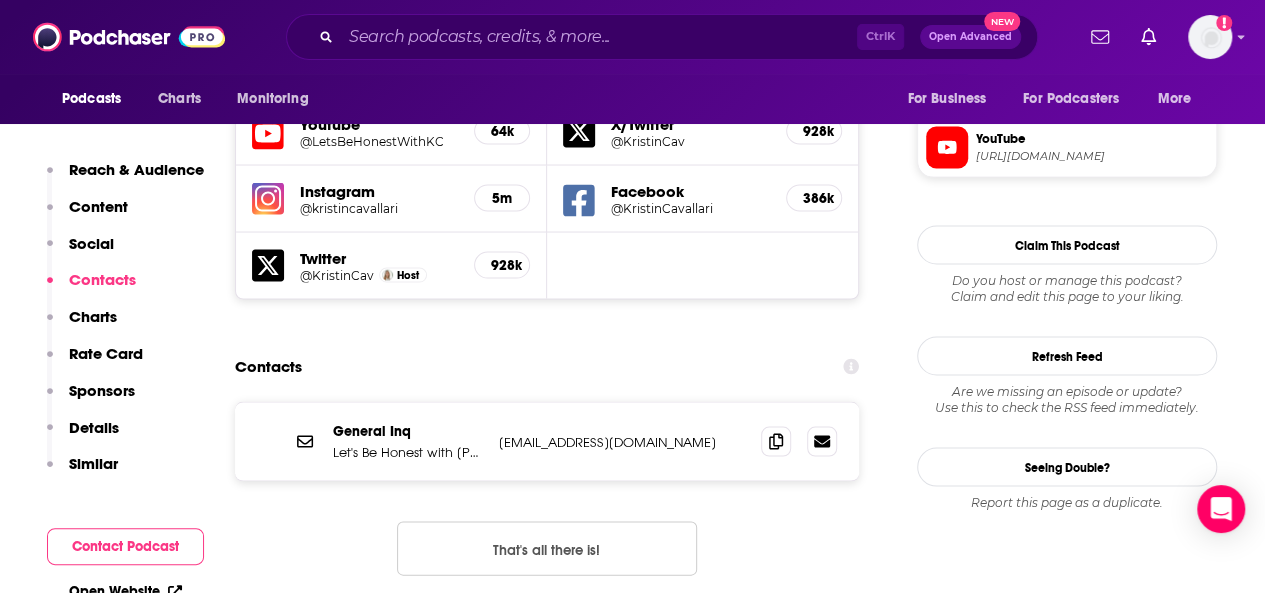 scroll, scrollTop: 1773, scrollLeft: 0, axis: vertical 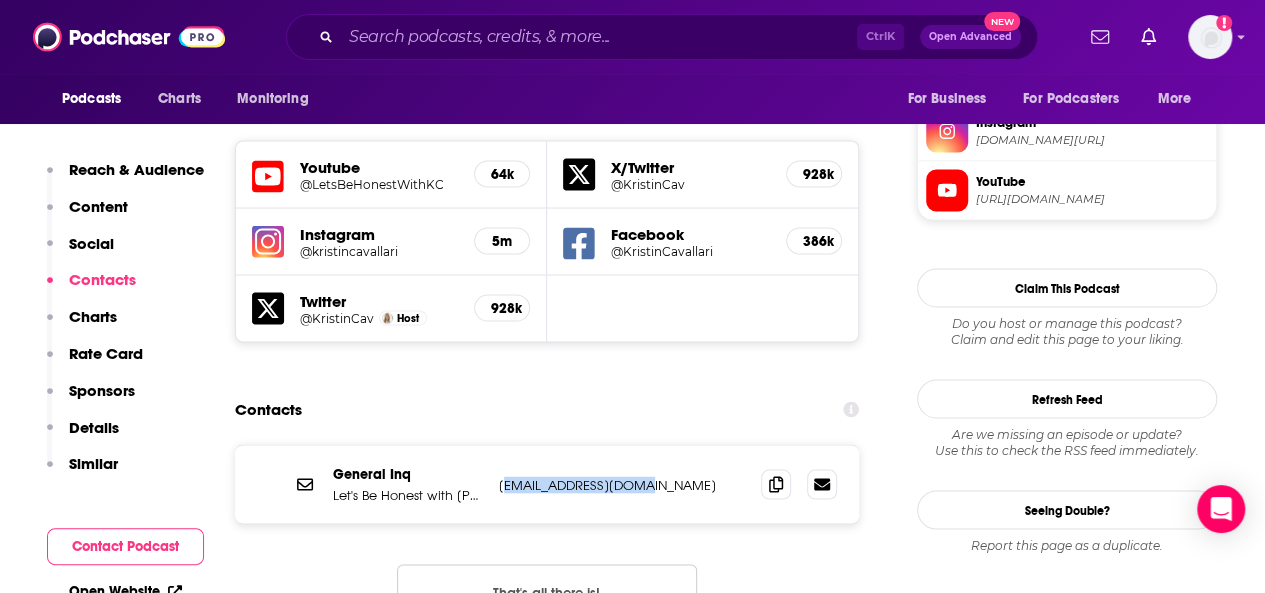 drag, startPoint x: 644, startPoint y: 361, endPoint x: 503, endPoint y: 366, distance: 141.08862 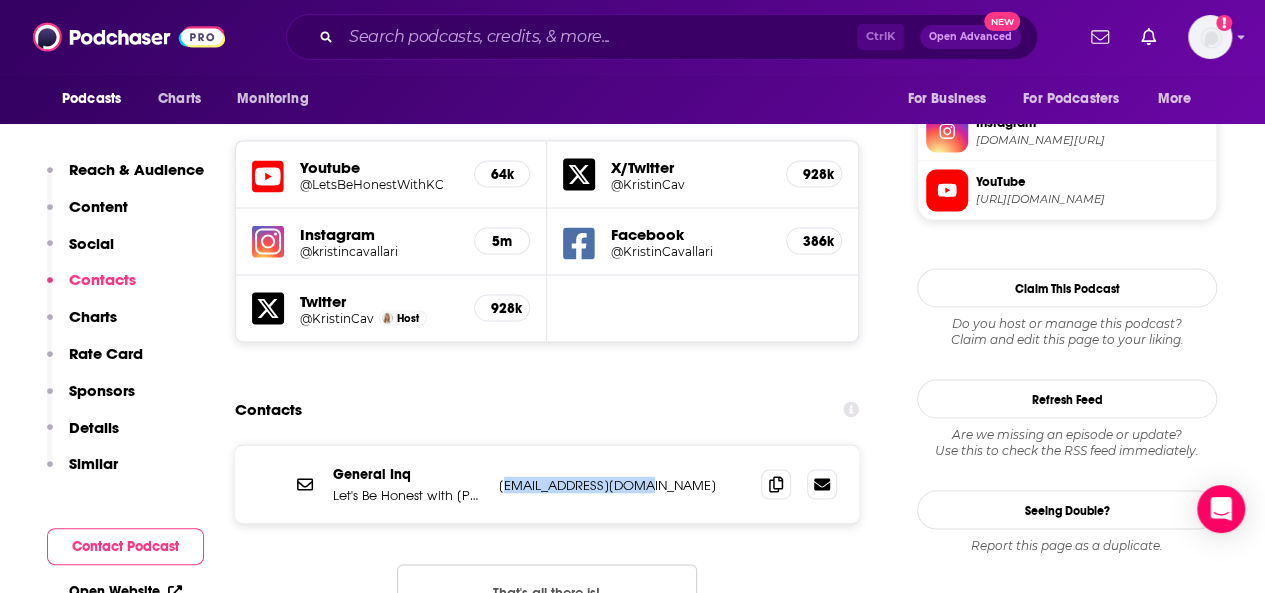 click on "[EMAIL_ADDRESS][DOMAIN_NAME]" at bounding box center [622, 484] 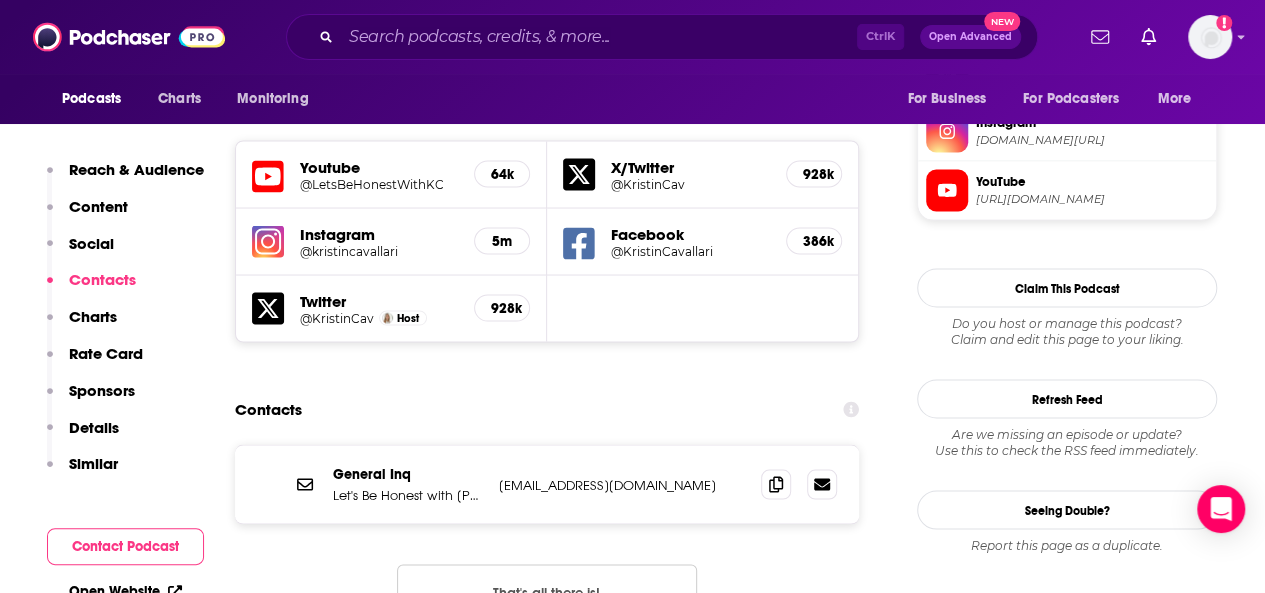 click on "[EMAIL_ADDRESS][DOMAIN_NAME]" at bounding box center (622, 484) 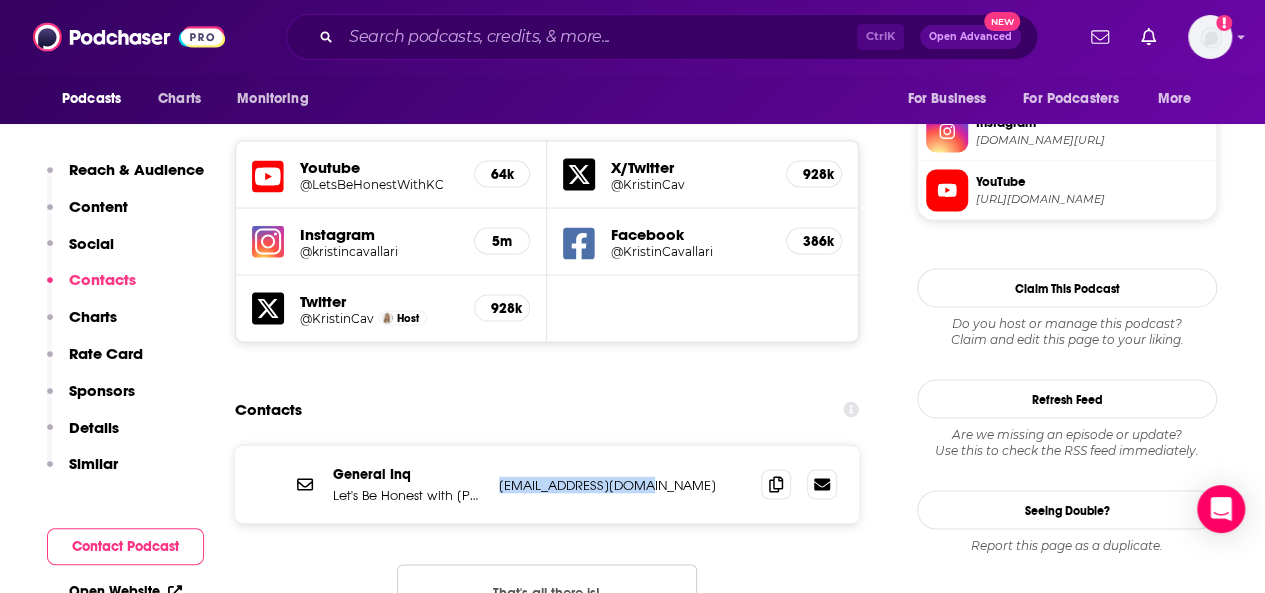 drag, startPoint x: 494, startPoint y: 359, endPoint x: 650, endPoint y: 363, distance: 156.05127 